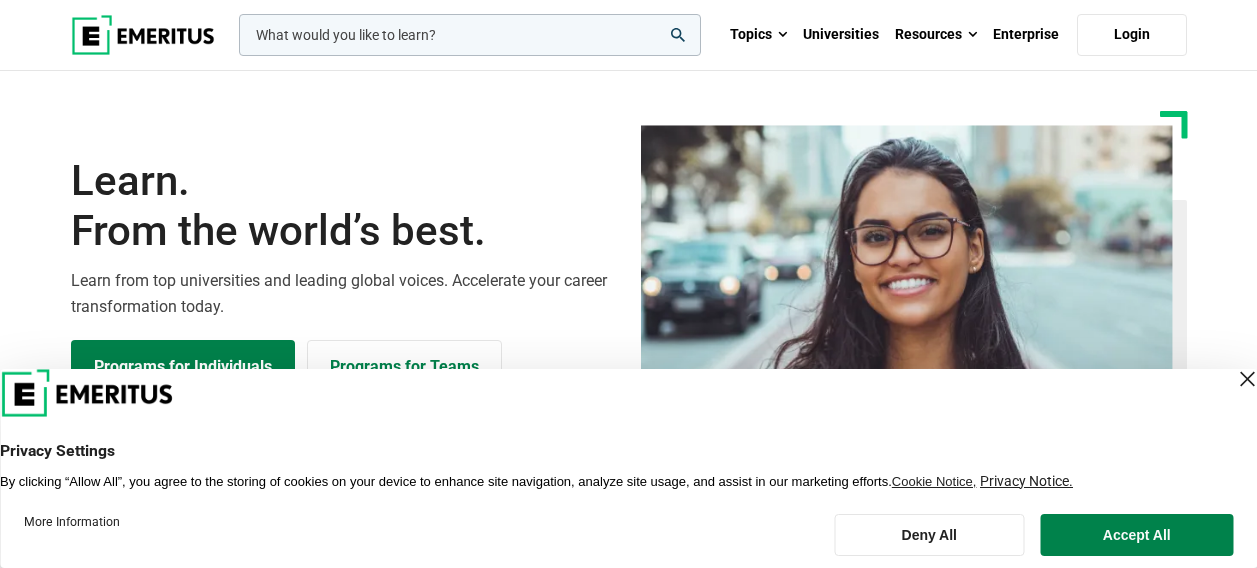 scroll, scrollTop: 0, scrollLeft: 0, axis: both 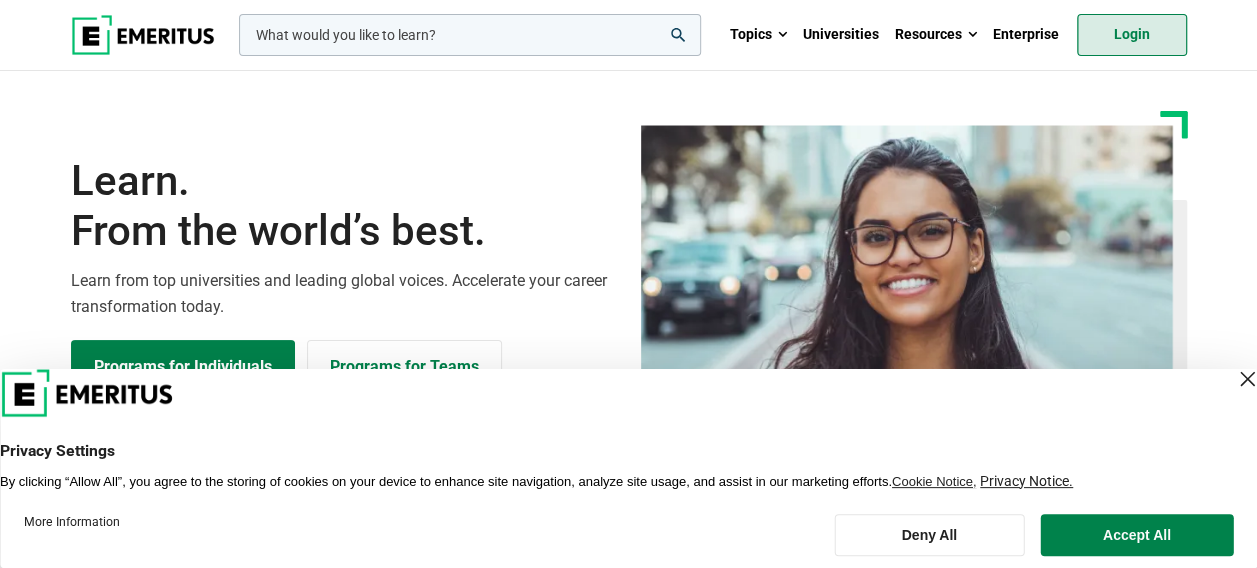 click on "Login" at bounding box center [1132, 35] 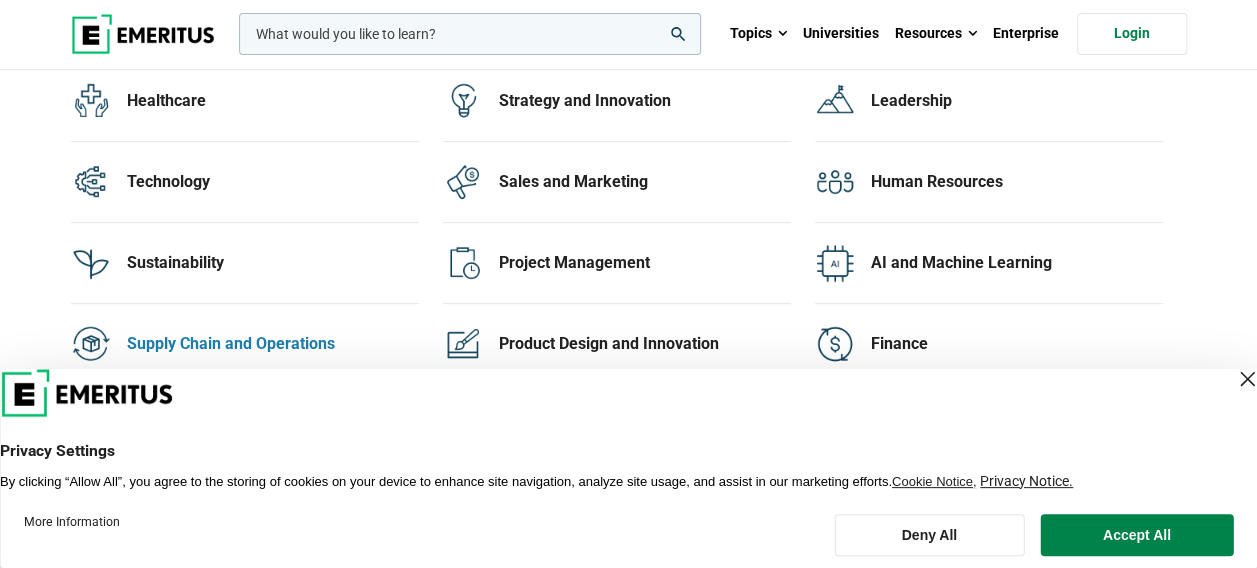 scroll, scrollTop: 4200, scrollLeft: 0, axis: vertical 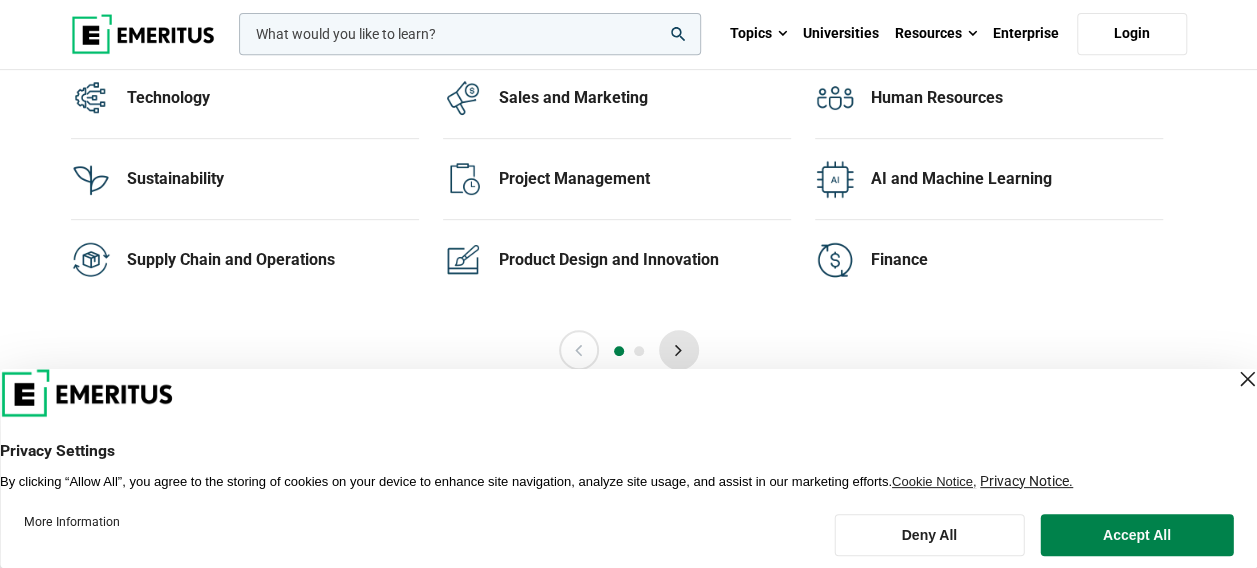 click on "Next" at bounding box center [679, 350] 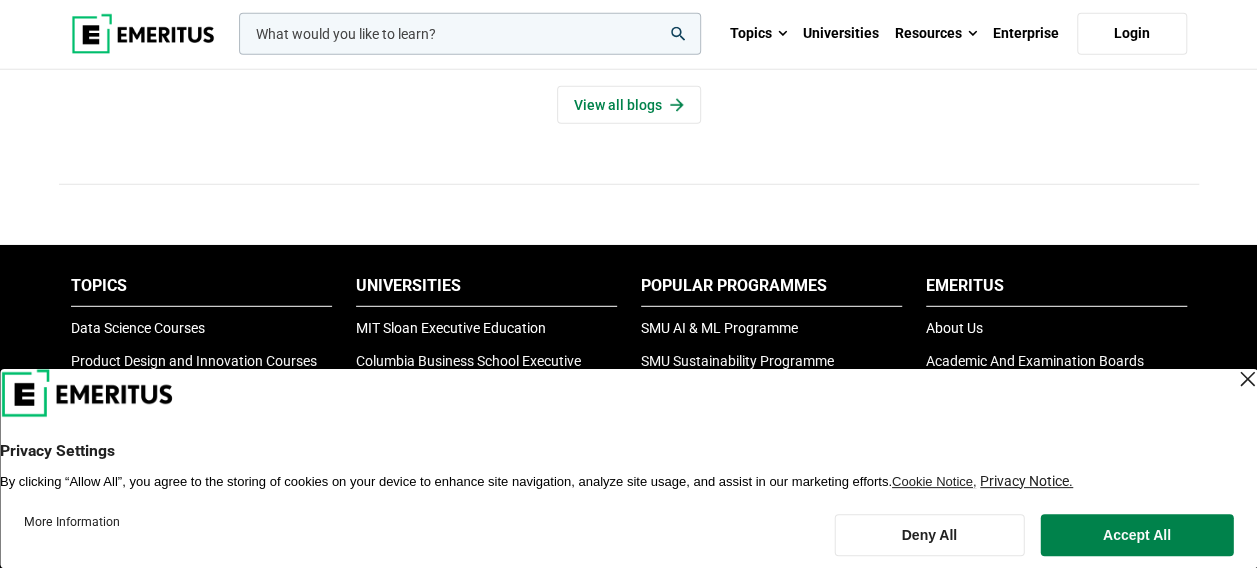 scroll, scrollTop: 6700, scrollLeft: 0, axis: vertical 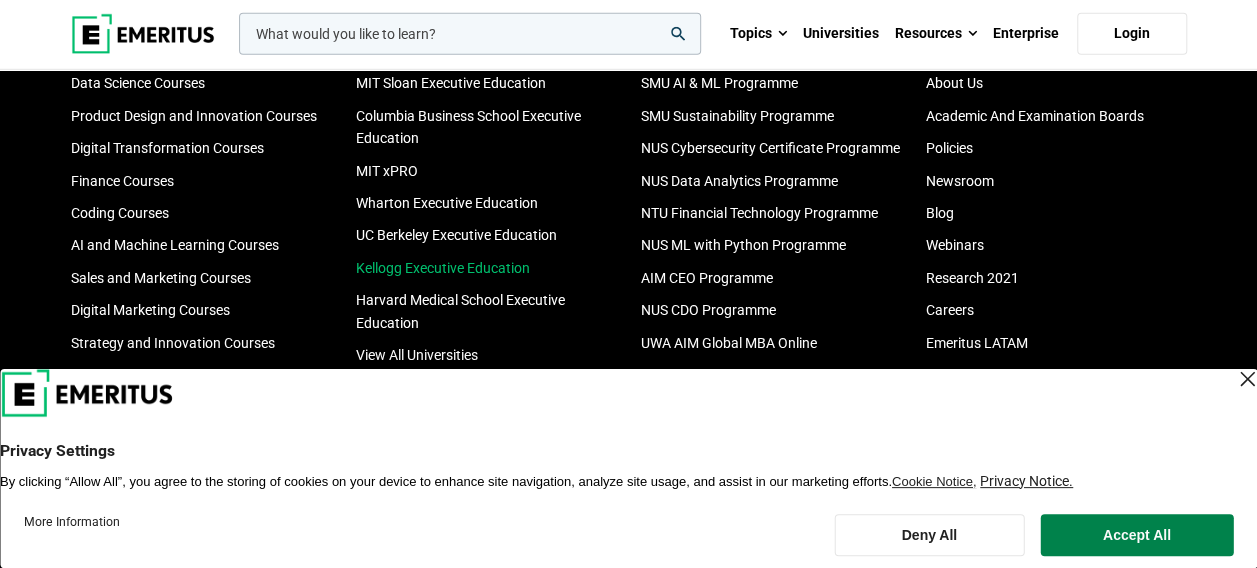 click on "Kellogg Executive Education" at bounding box center (443, 268) 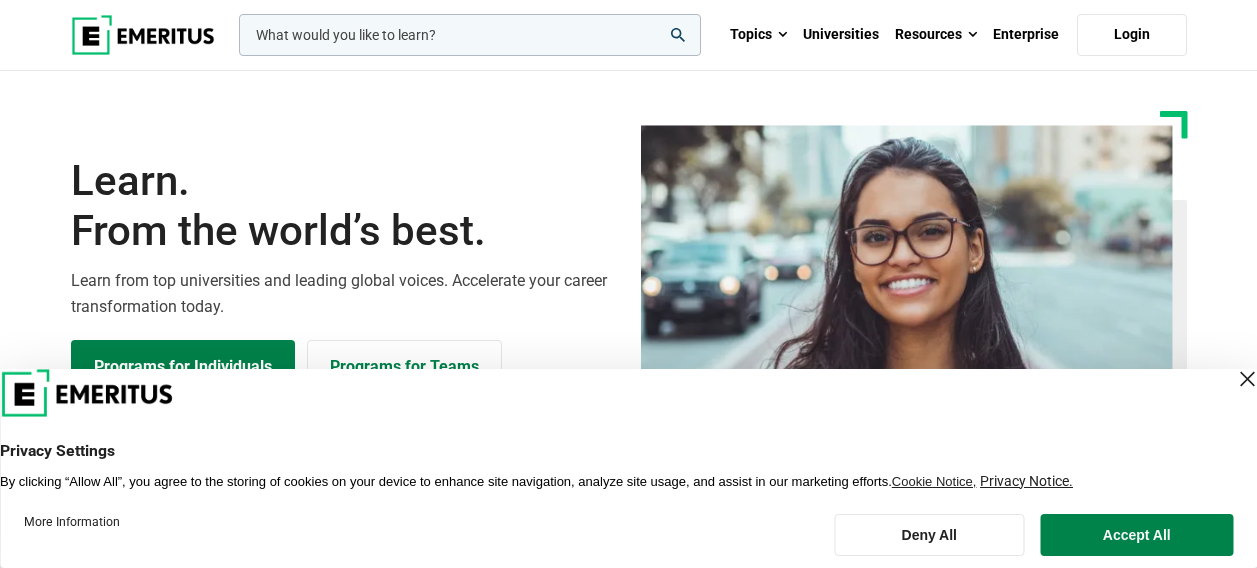scroll, scrollTop: 0, scrollLeft: 0, axis: both 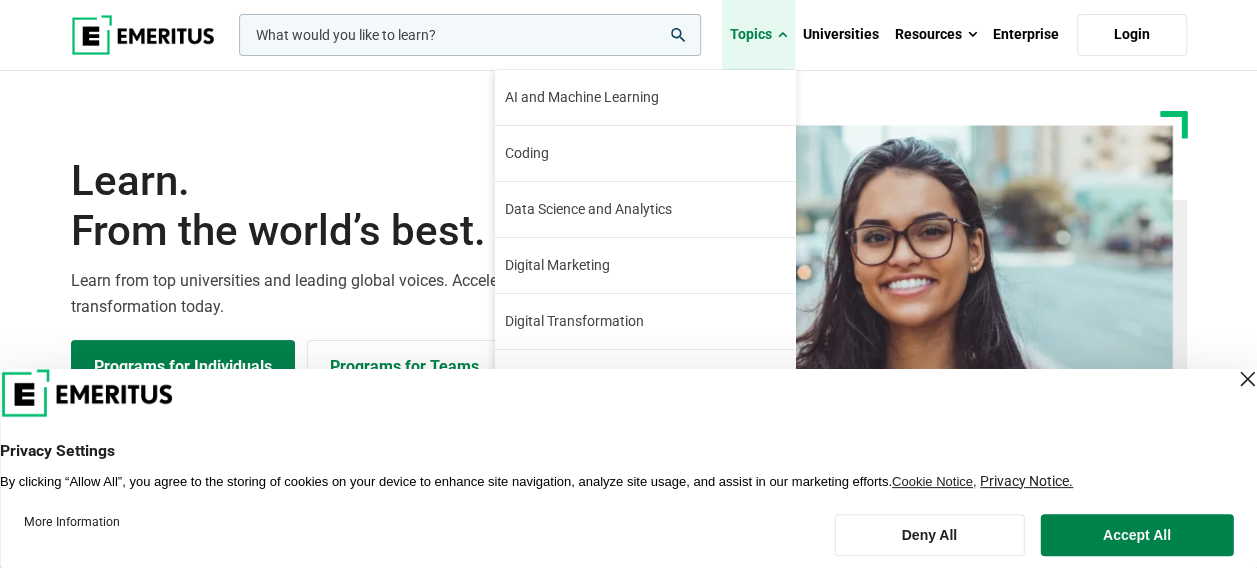 click on "Topics" at bounding box center (758, 35) 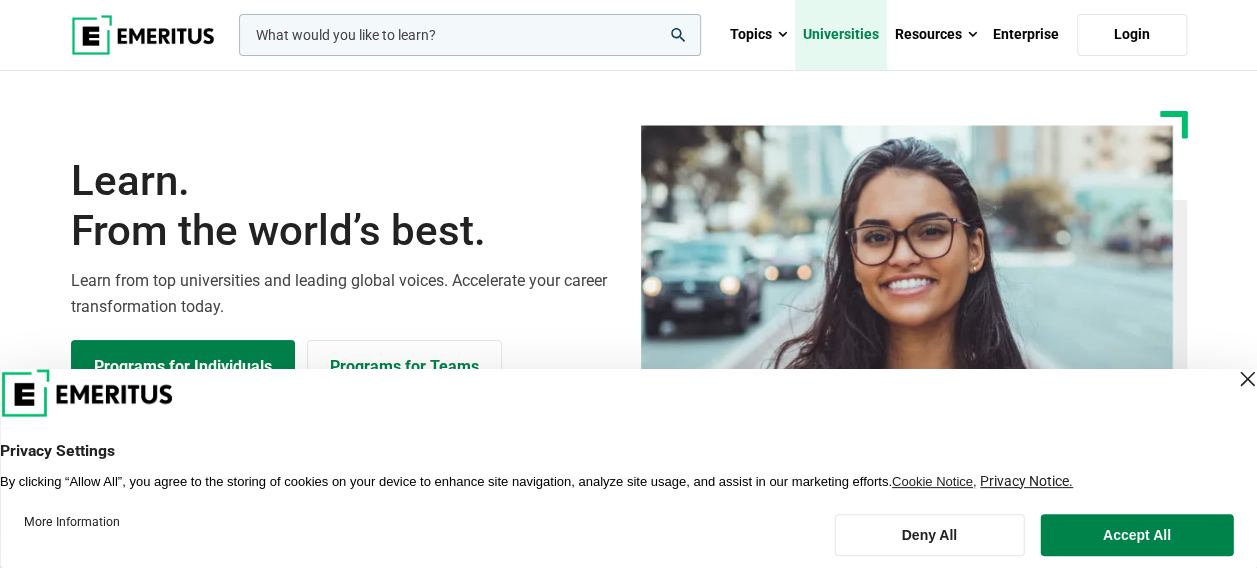 click on "Universities" at bounding box center [841, 35] 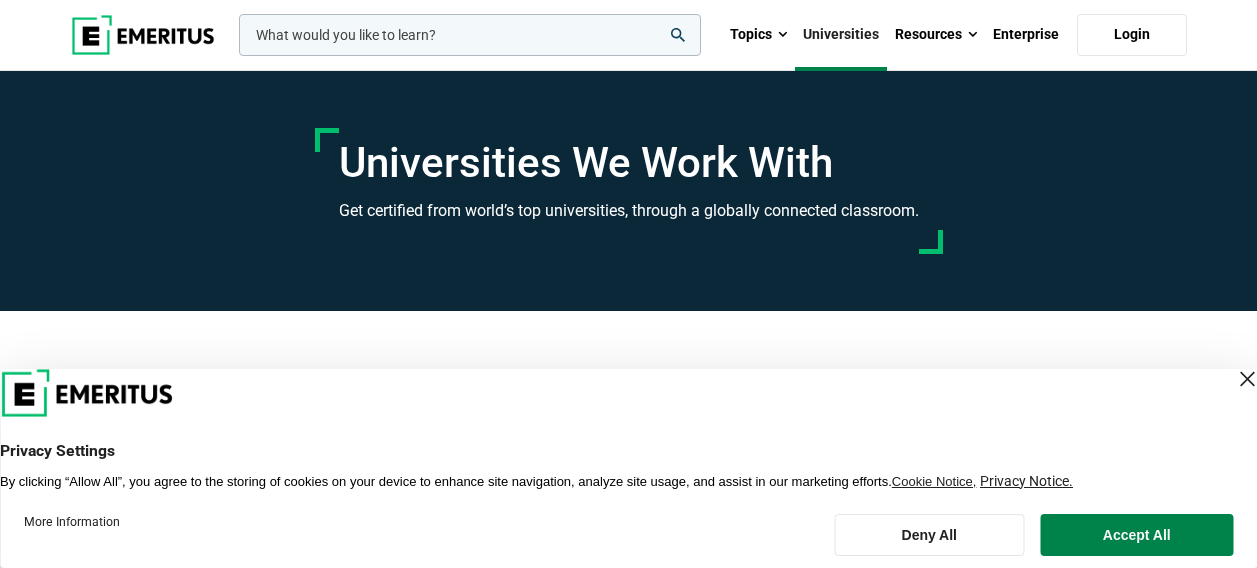 scroll, scrollTop: 10, scrollLeft: 0, axis: vertical 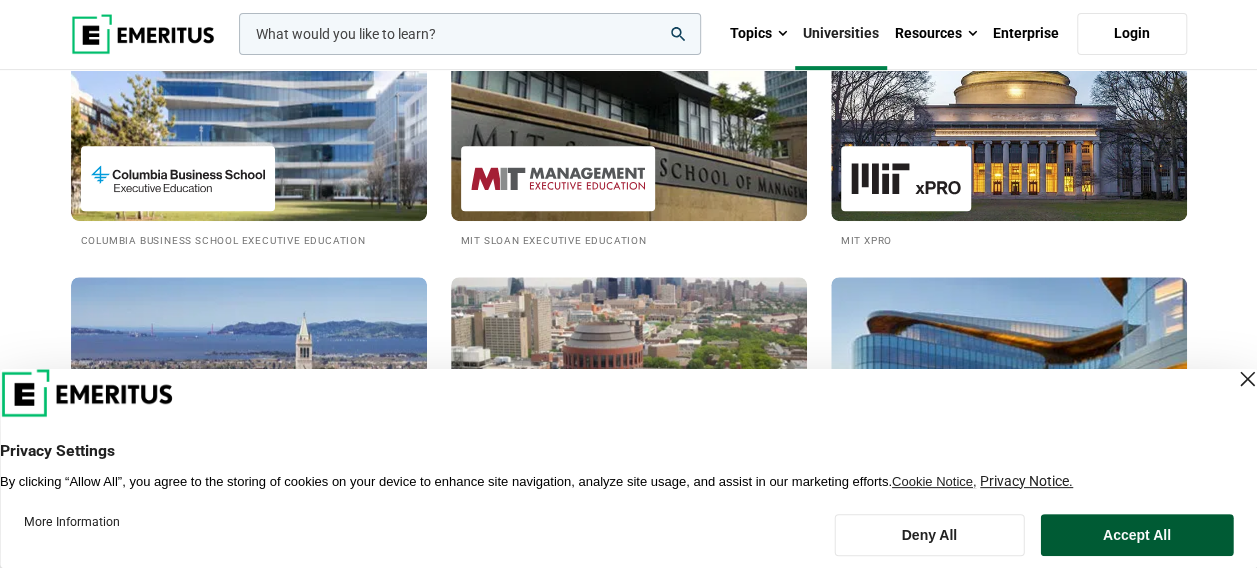click on "Accept All" at bounding box center [1137, 535] 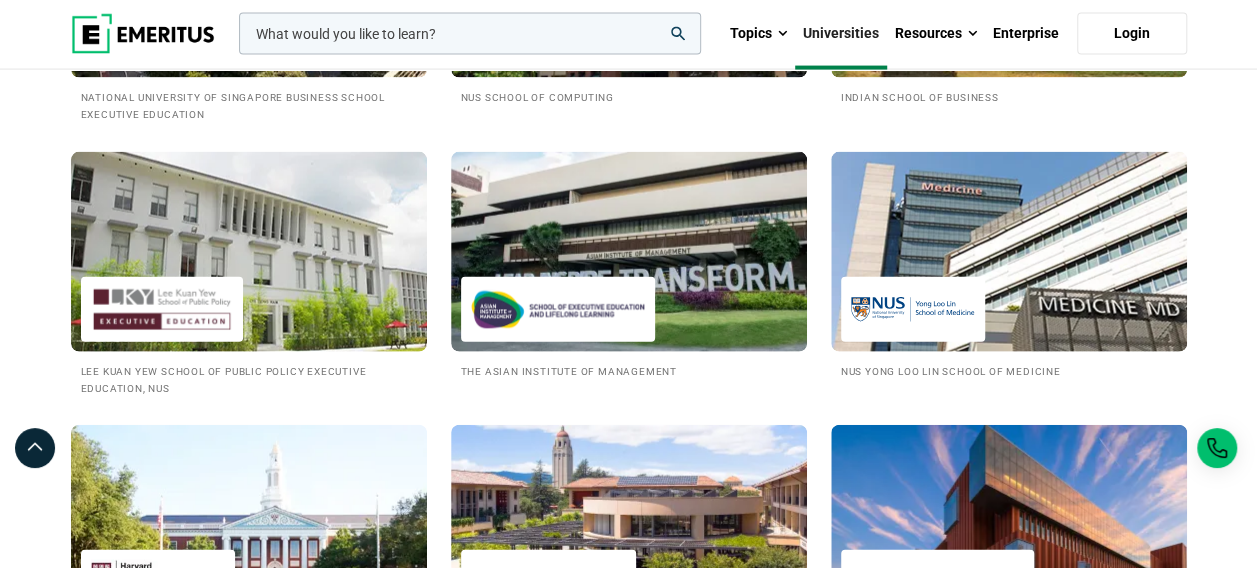scroll, scrollTop: 1910, scrollLeft: 0, axis: vertical 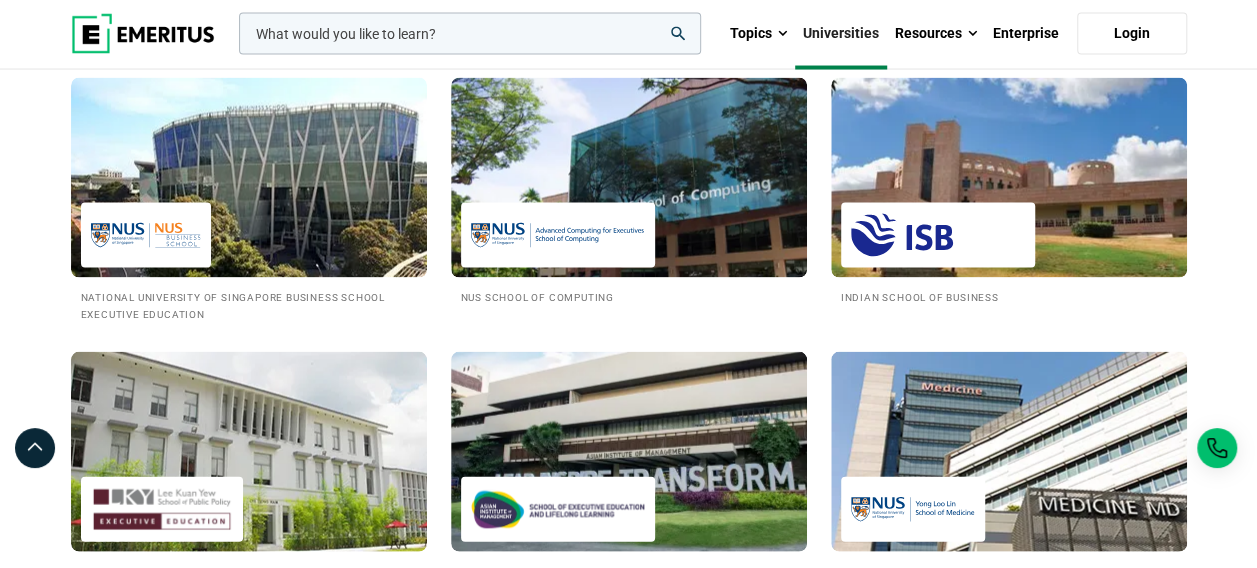 click at bounding box center (470, 34) 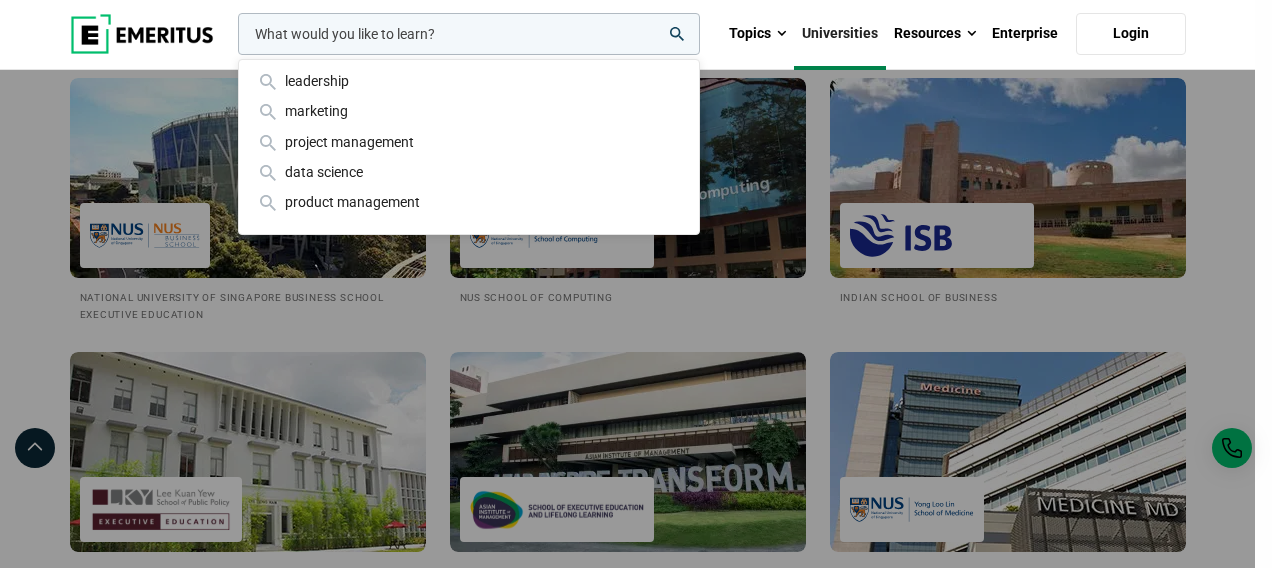 click on "leadership marketing project management data science product management" at bounding box center (467, 34) 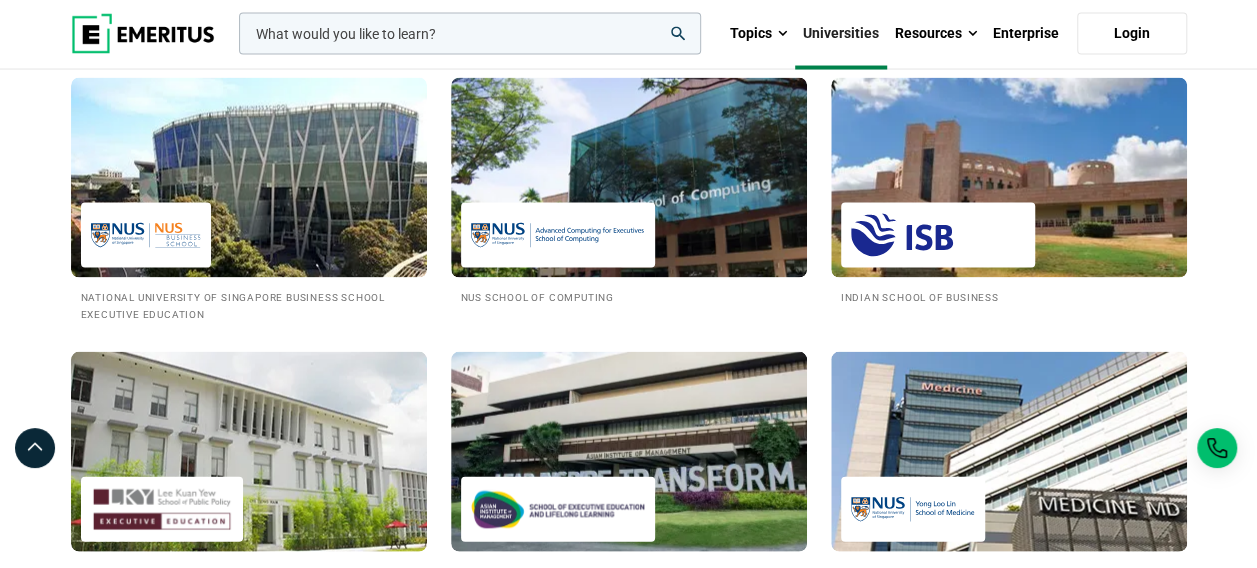scroll, scrollTop: 2210, scrollLeft: 0, axis: vertical 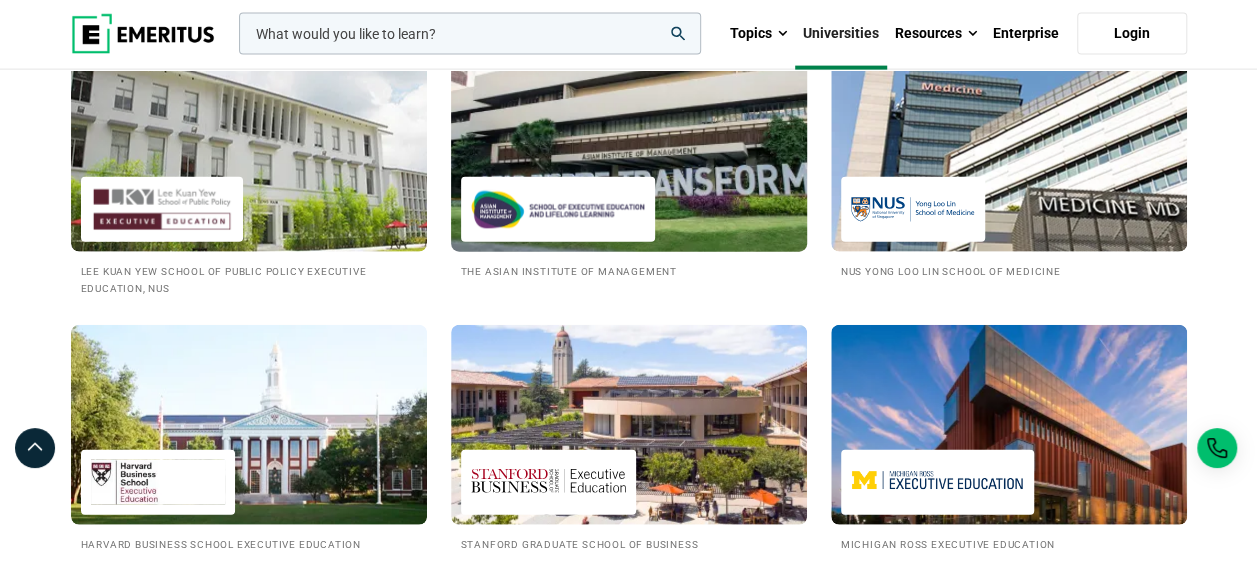 click at bounding box center [558, 209] 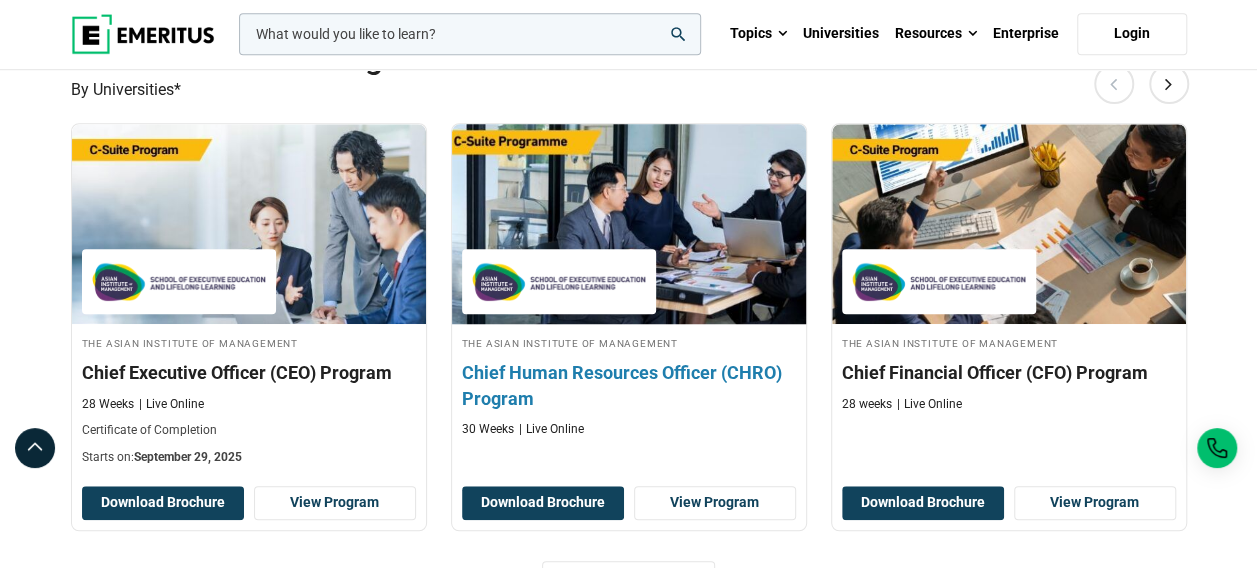 scroll, scrollTop: 700, scrollLeft: 0, axis: vertical 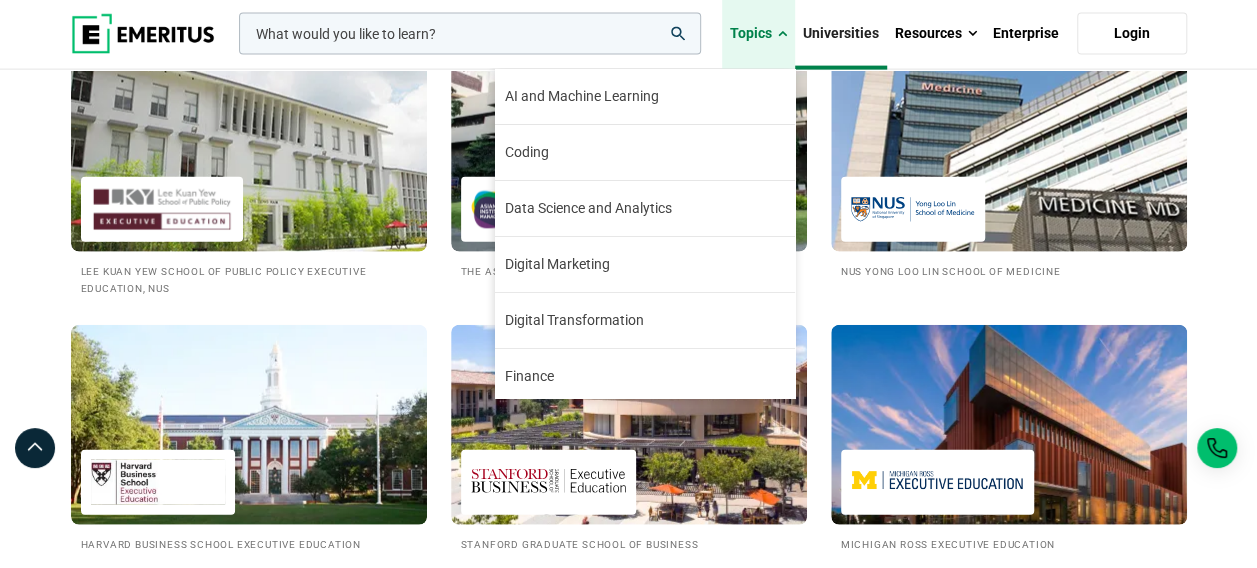 click at bounding box center [782, 34] 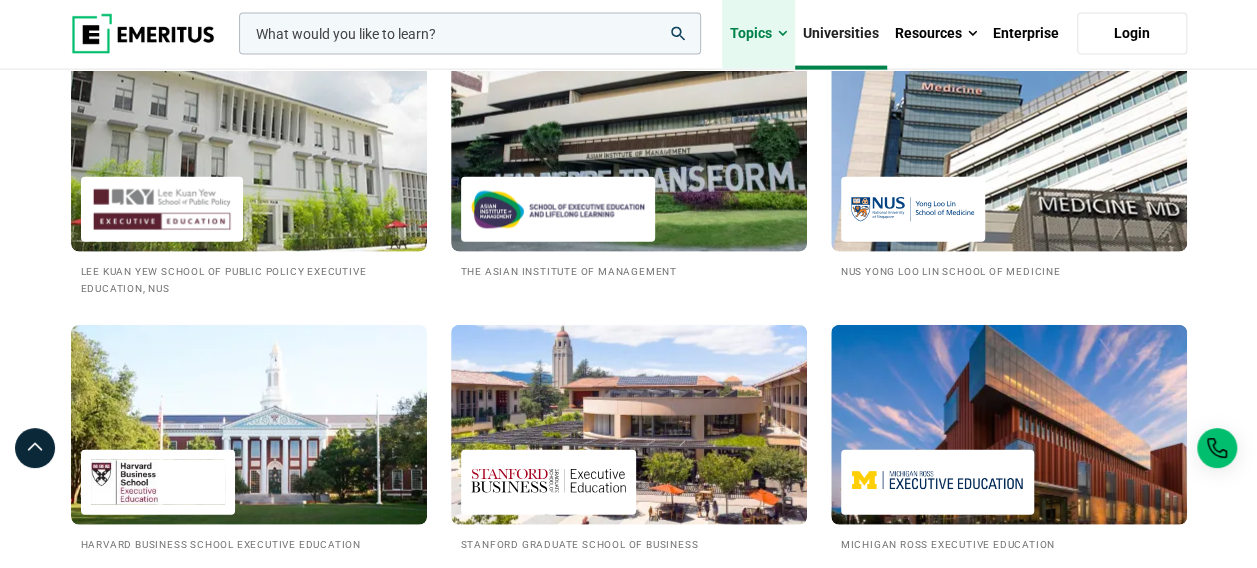 click at bounding box center (782, 34) 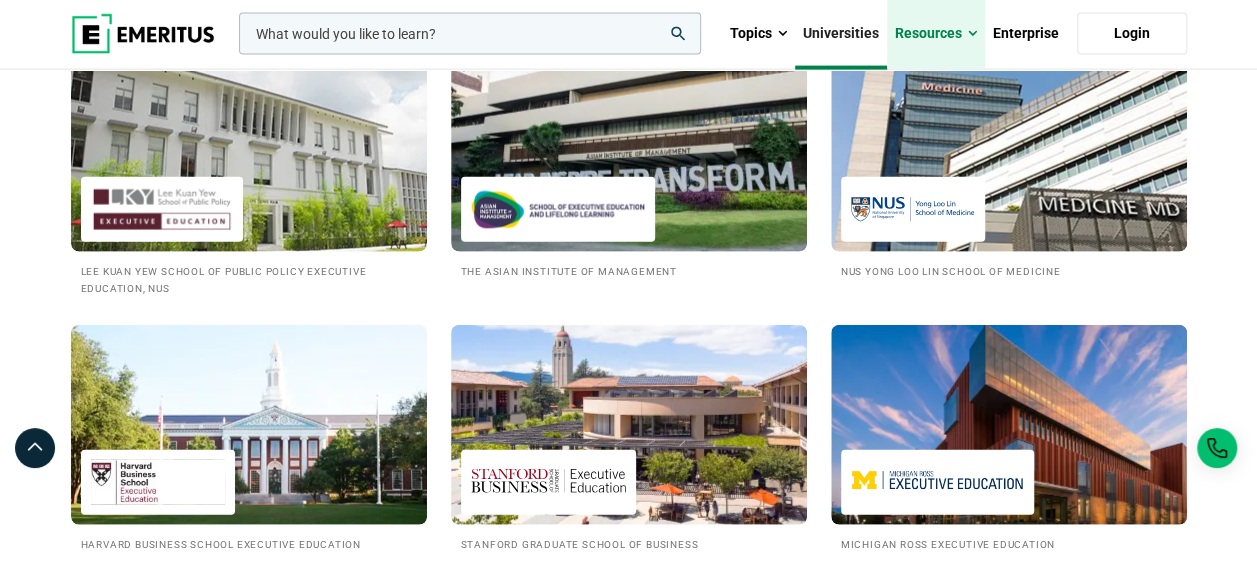 click at bounding box center [972, 34] 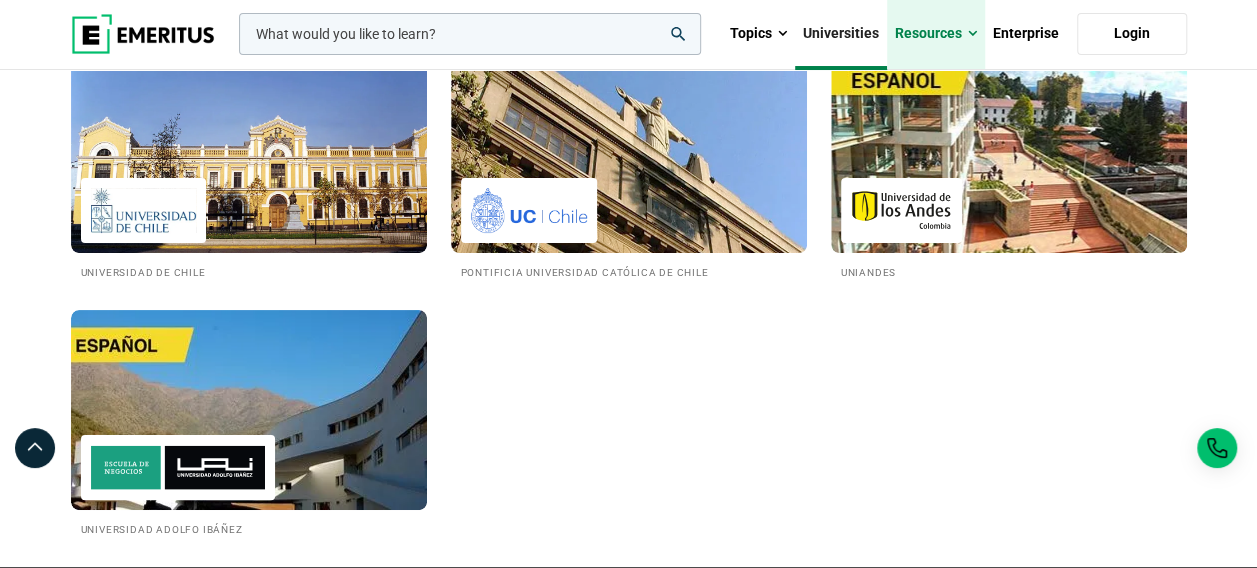 scroll, scrollTop: 3810, scrollLeft: 0, axis: vertical 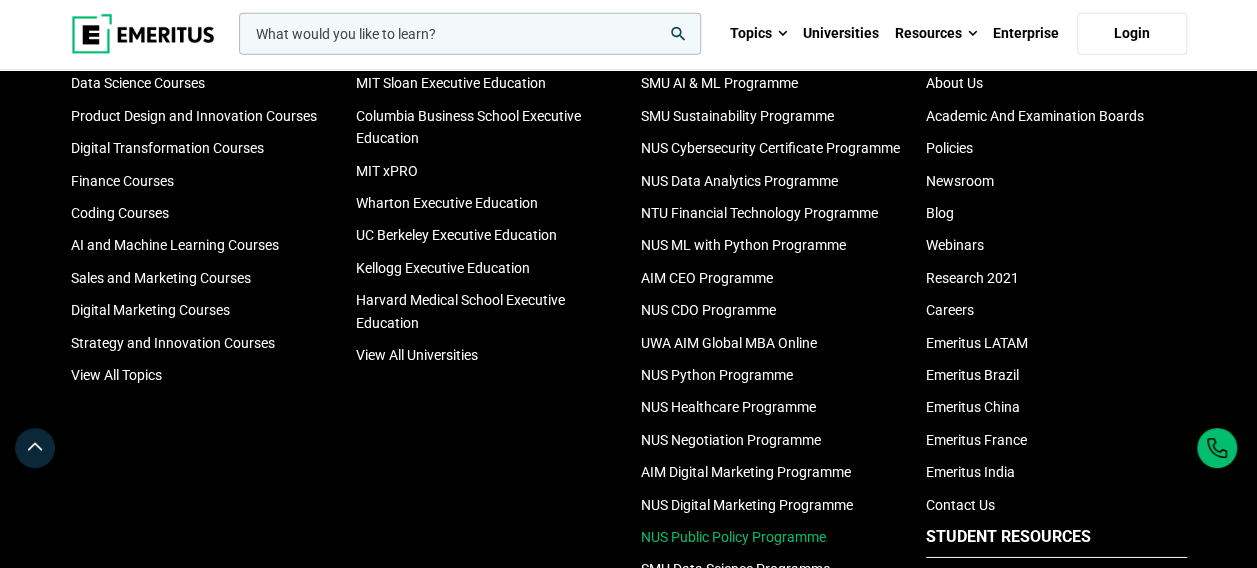 click on "NUS Public Policy Programme" at bounding box center [733, 537] 